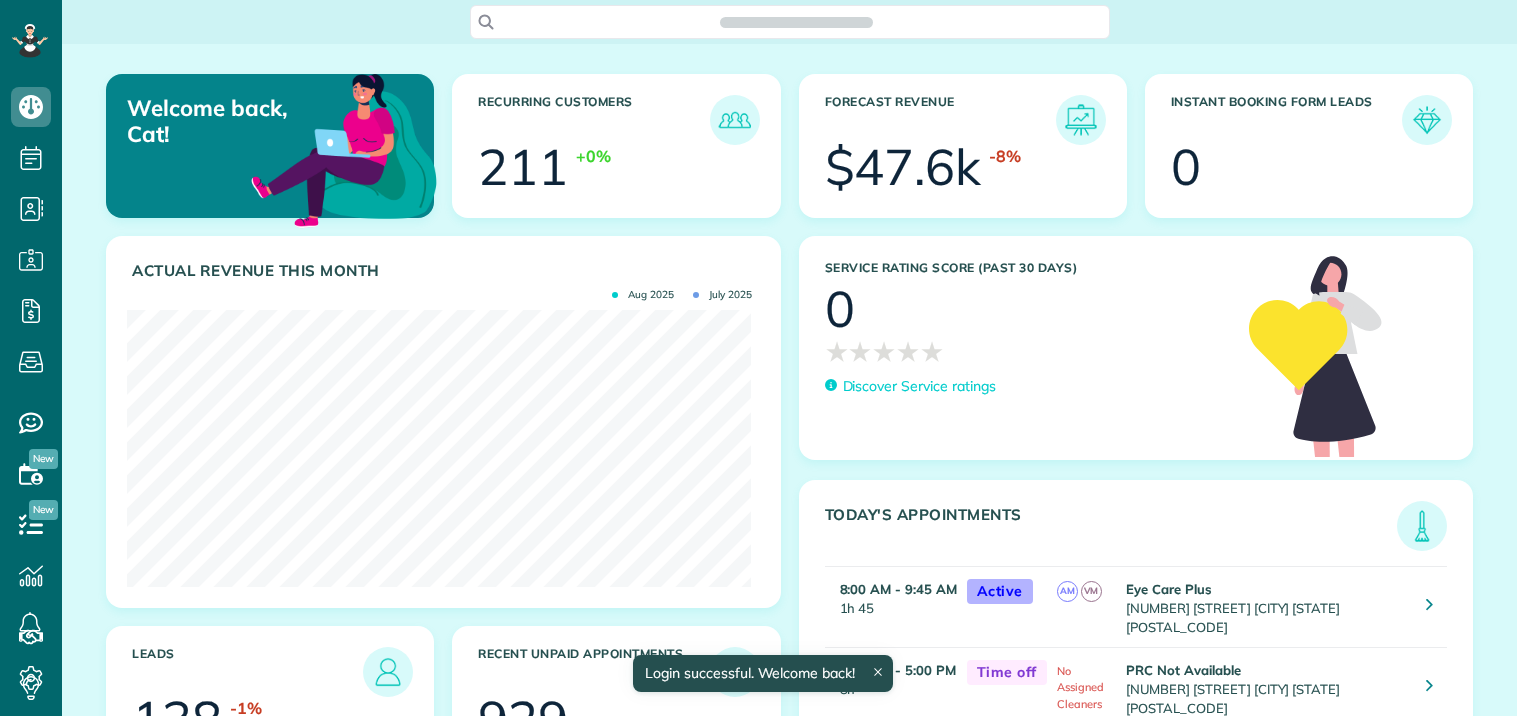 scroll, scrollTop: 0, scrollLeft: 0, axis: both 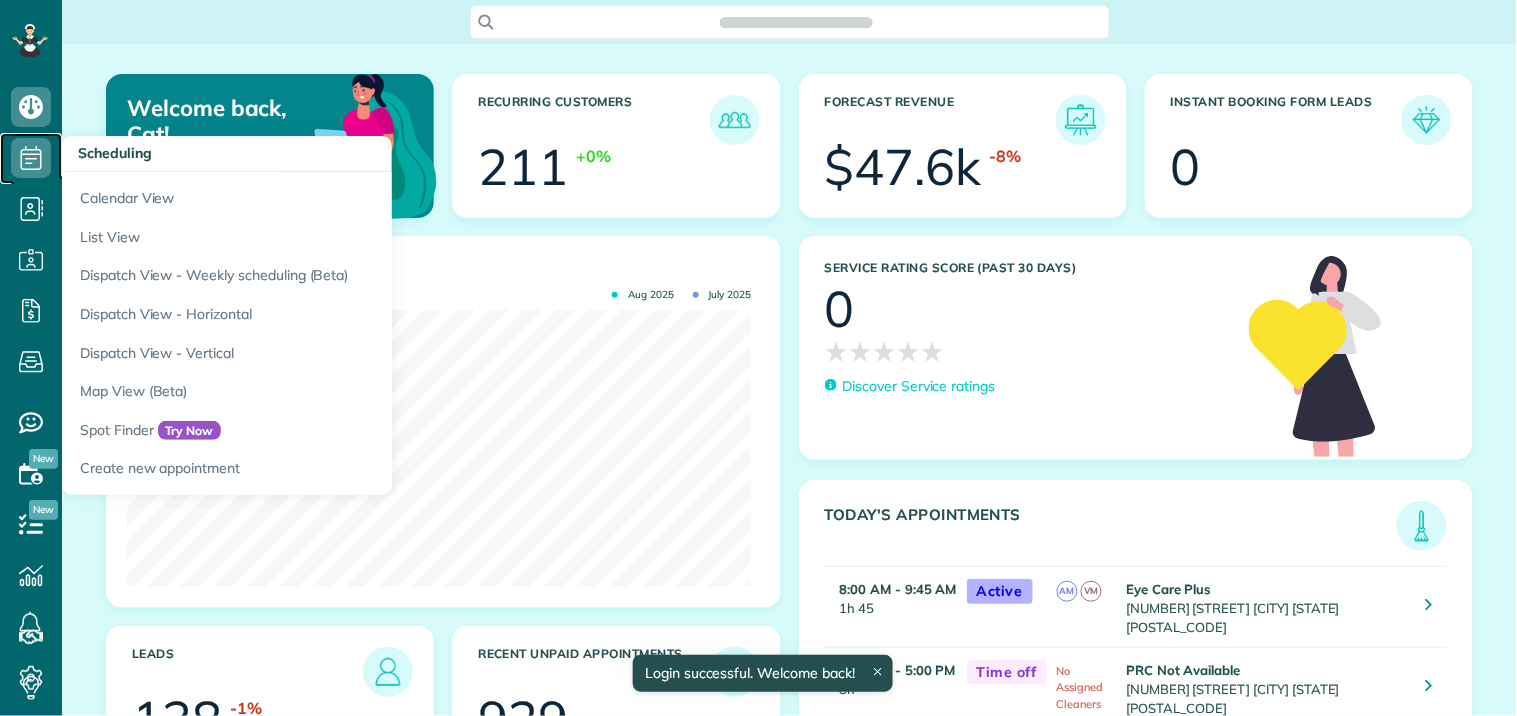 click 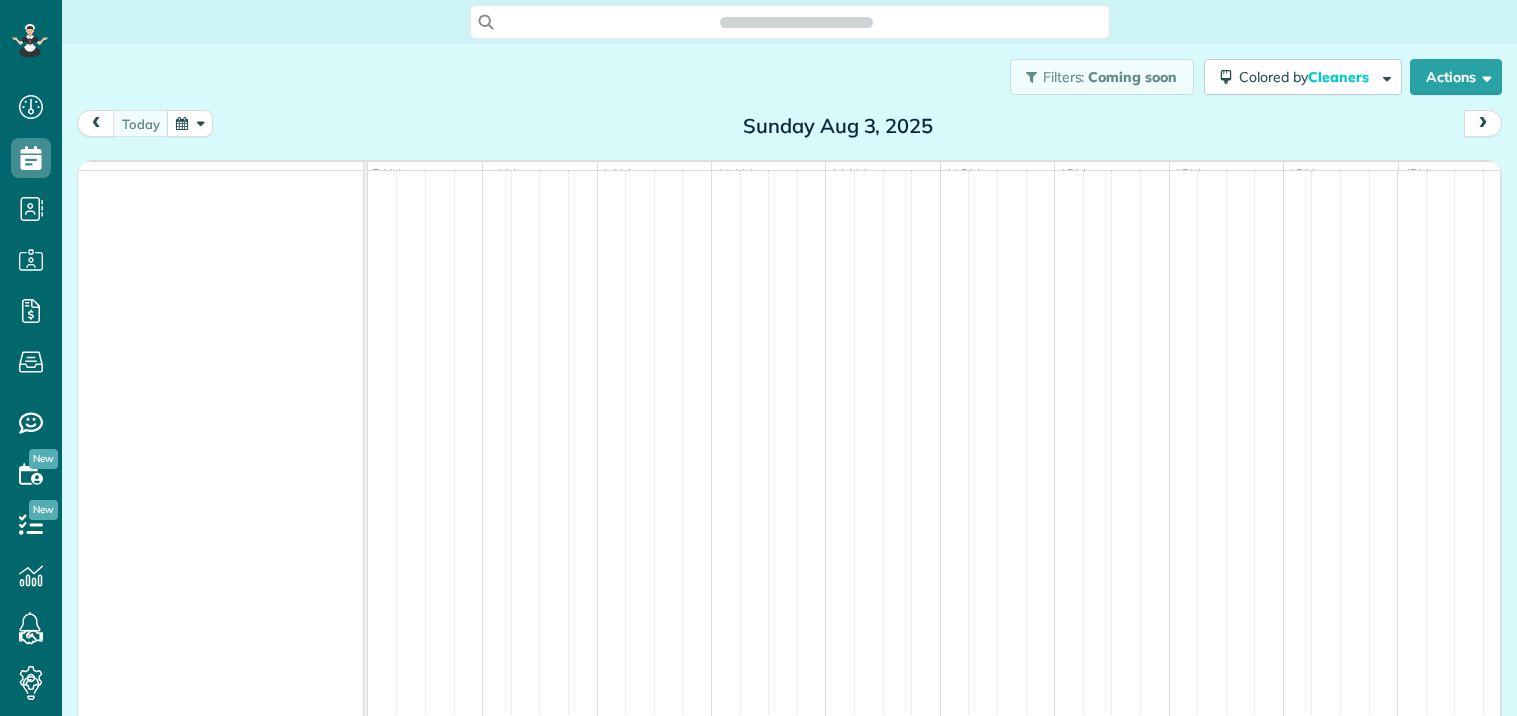 scroll, scrollTop: 0, scrollLeft: 0, axis: both 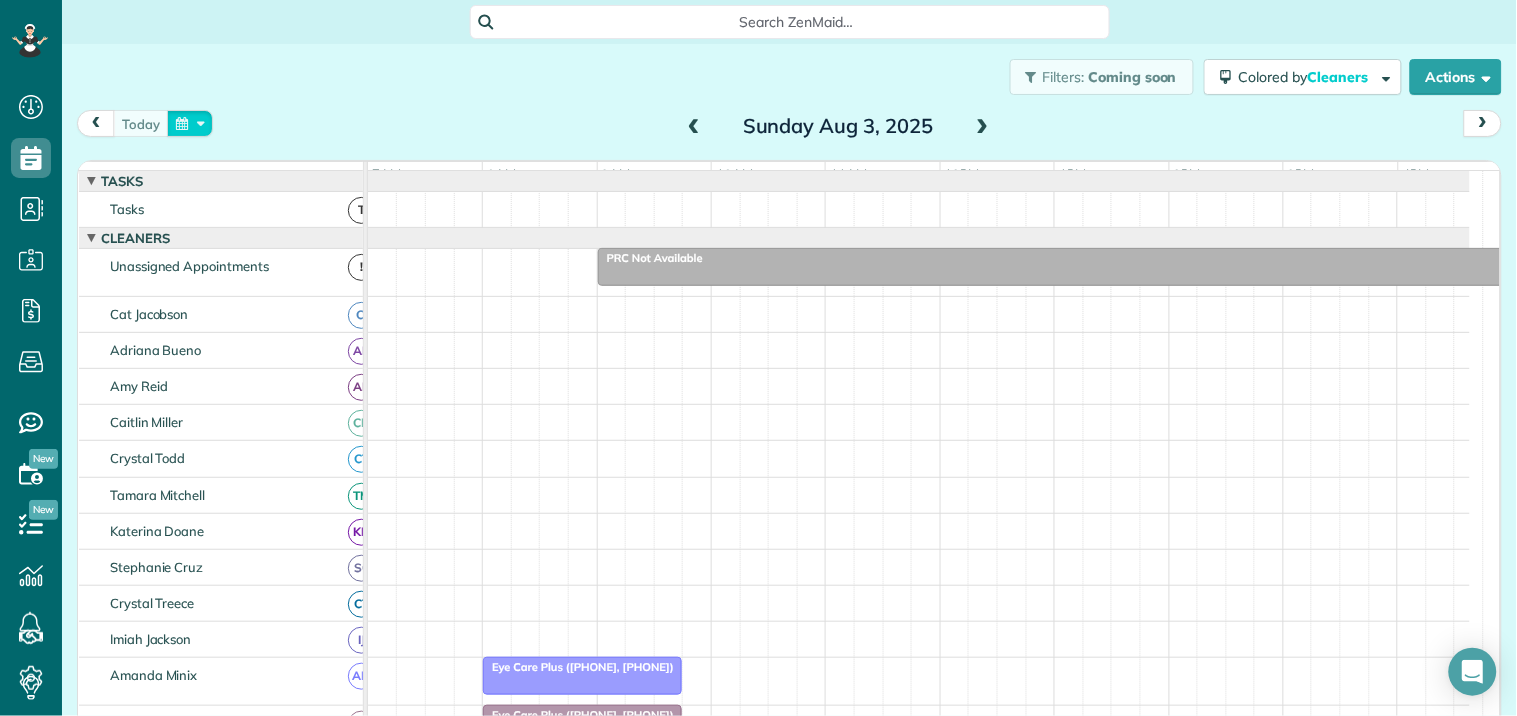 click at bounding box center (190, 123) 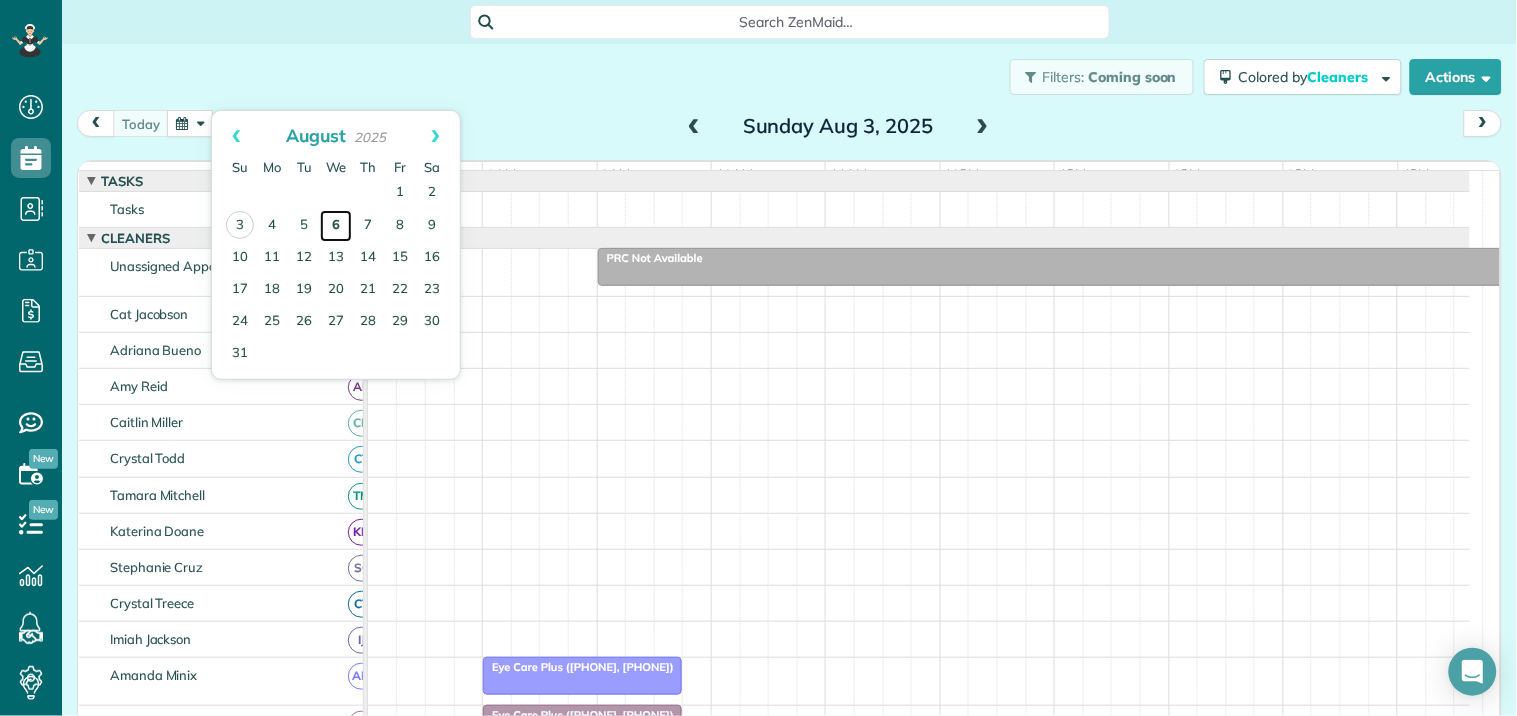 click on "6" at bounding box center (336, 226) 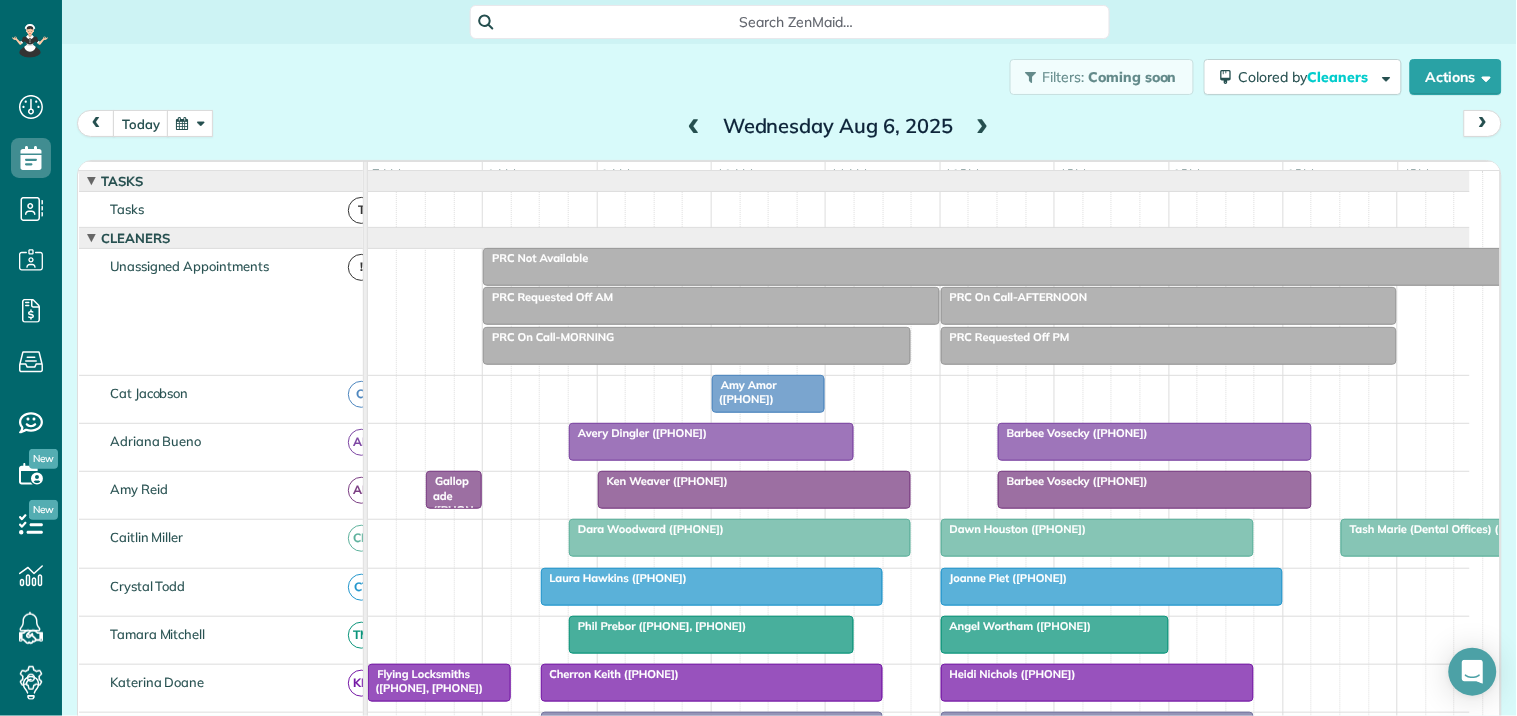scroll, scrollTop: 111, scrollLeft: 0, axis: vertical 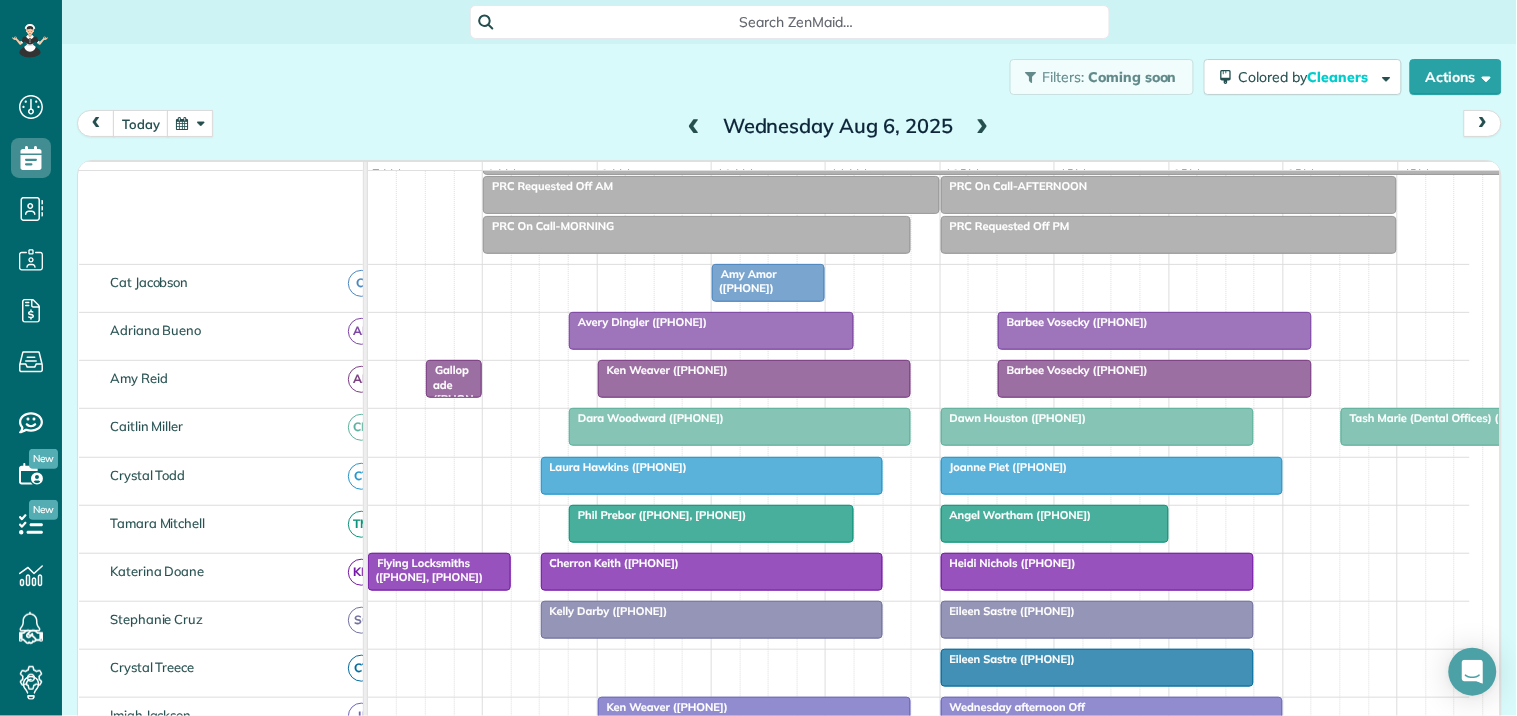 click on "Ken Weaver (+17707316097)" at bounding box center [755, 370] 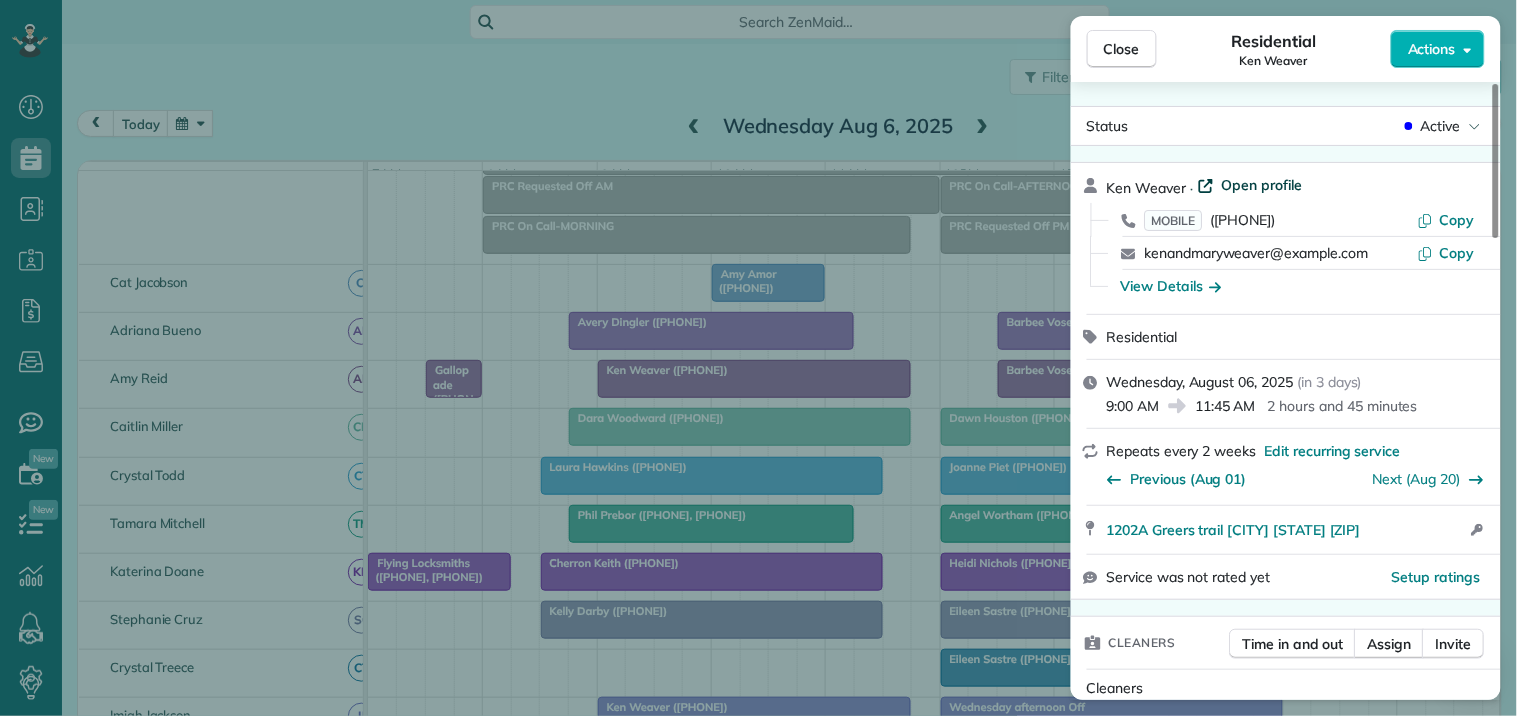 click on "Open profile" at bounding box center [1262, 185] 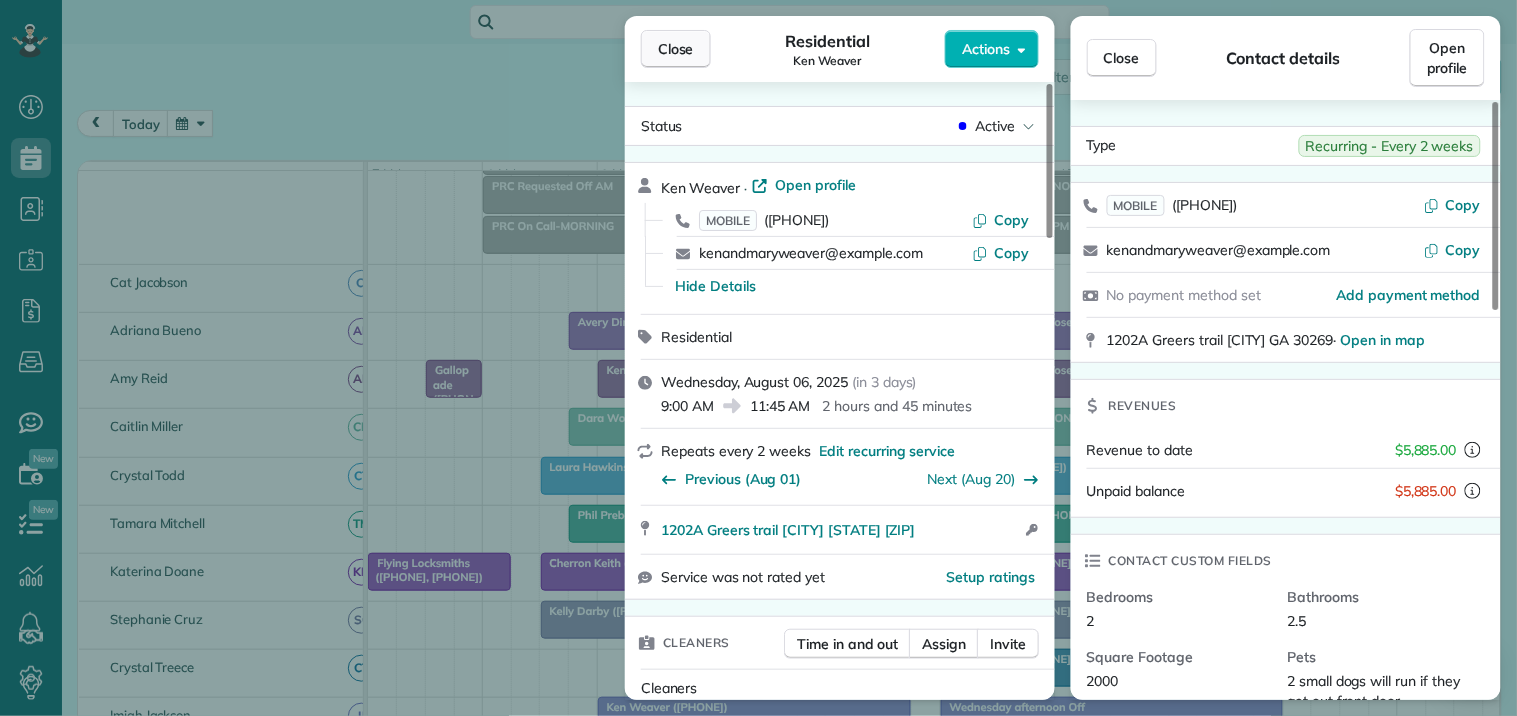 click on "Close" at bounding box center (676, 49) 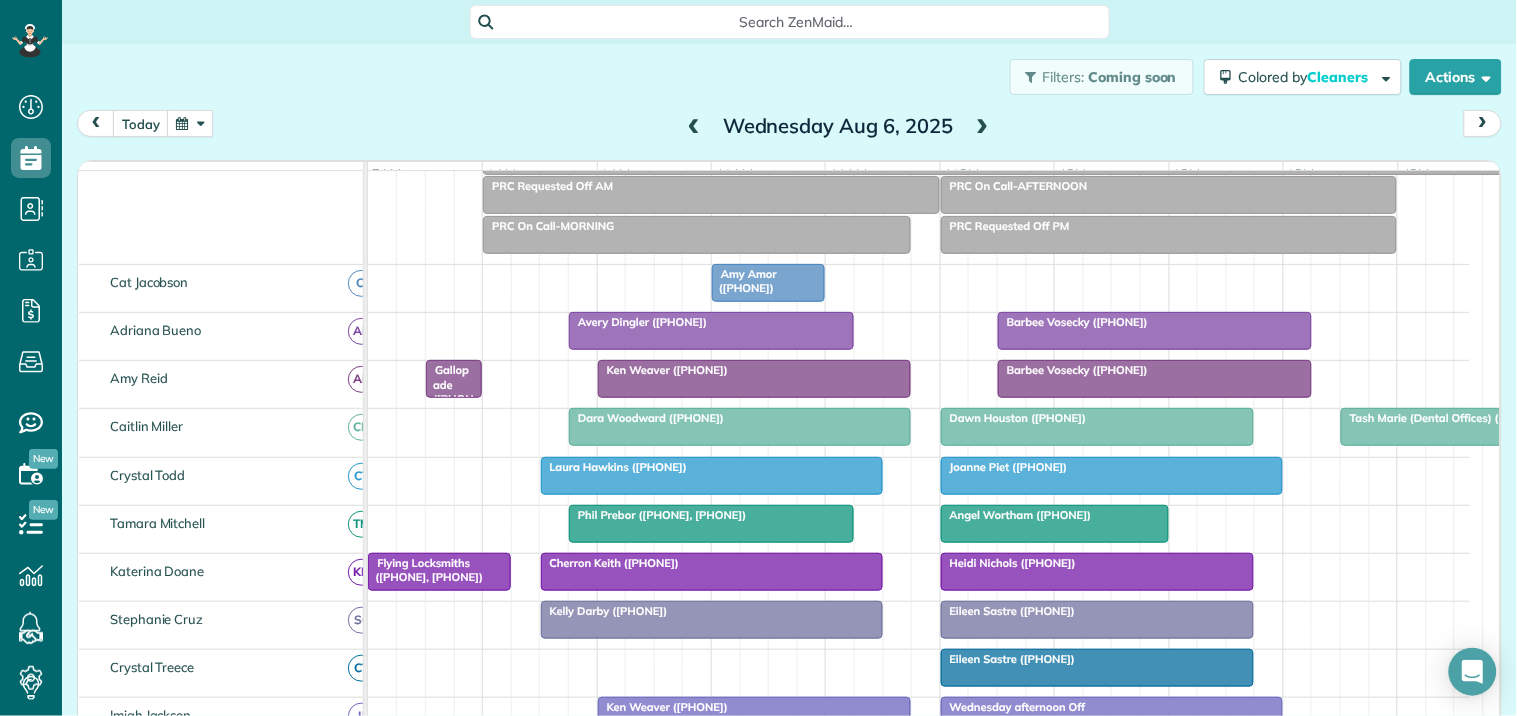click on "Ken Weaver (+17707316097)" at bounding box center [663, 370] 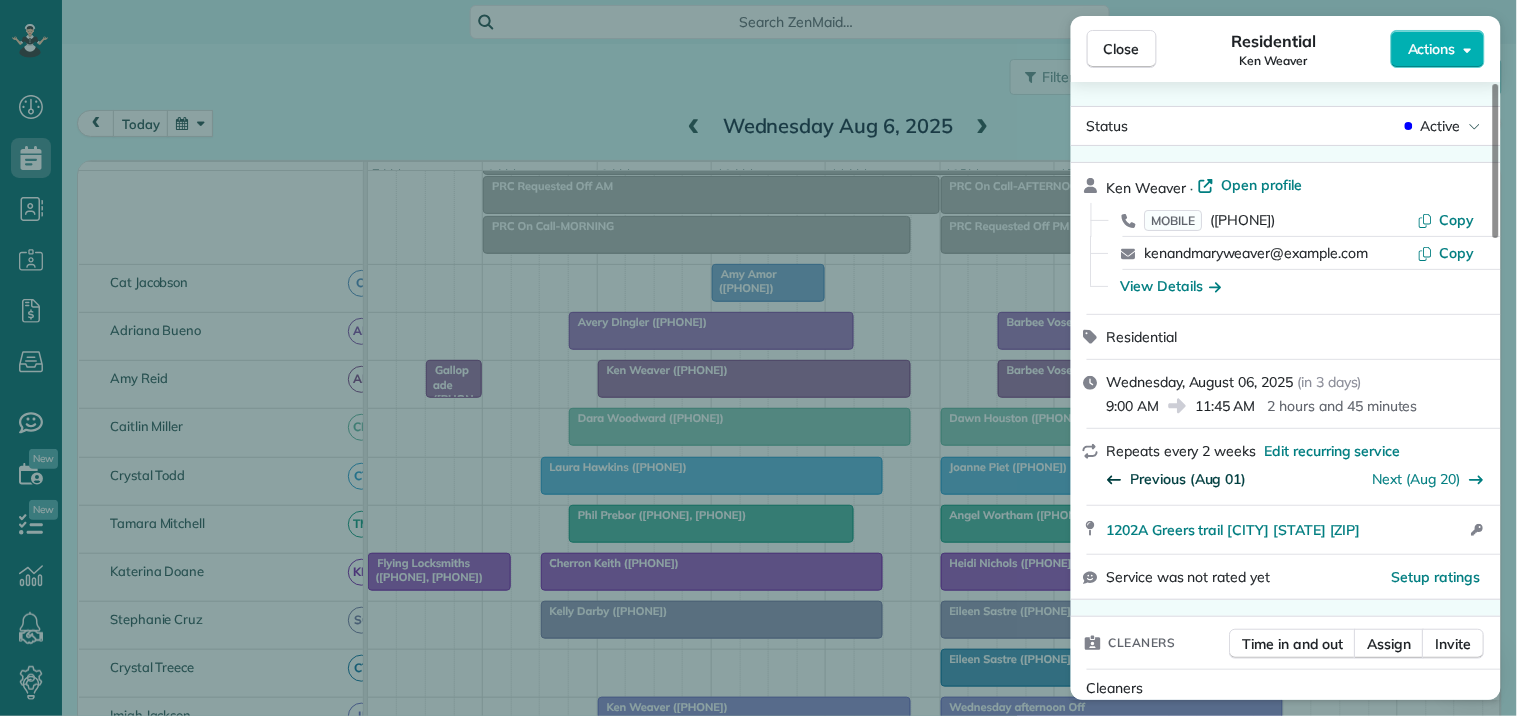 click on "Previous (Aug 01)" at bounding box center [1189, 479] 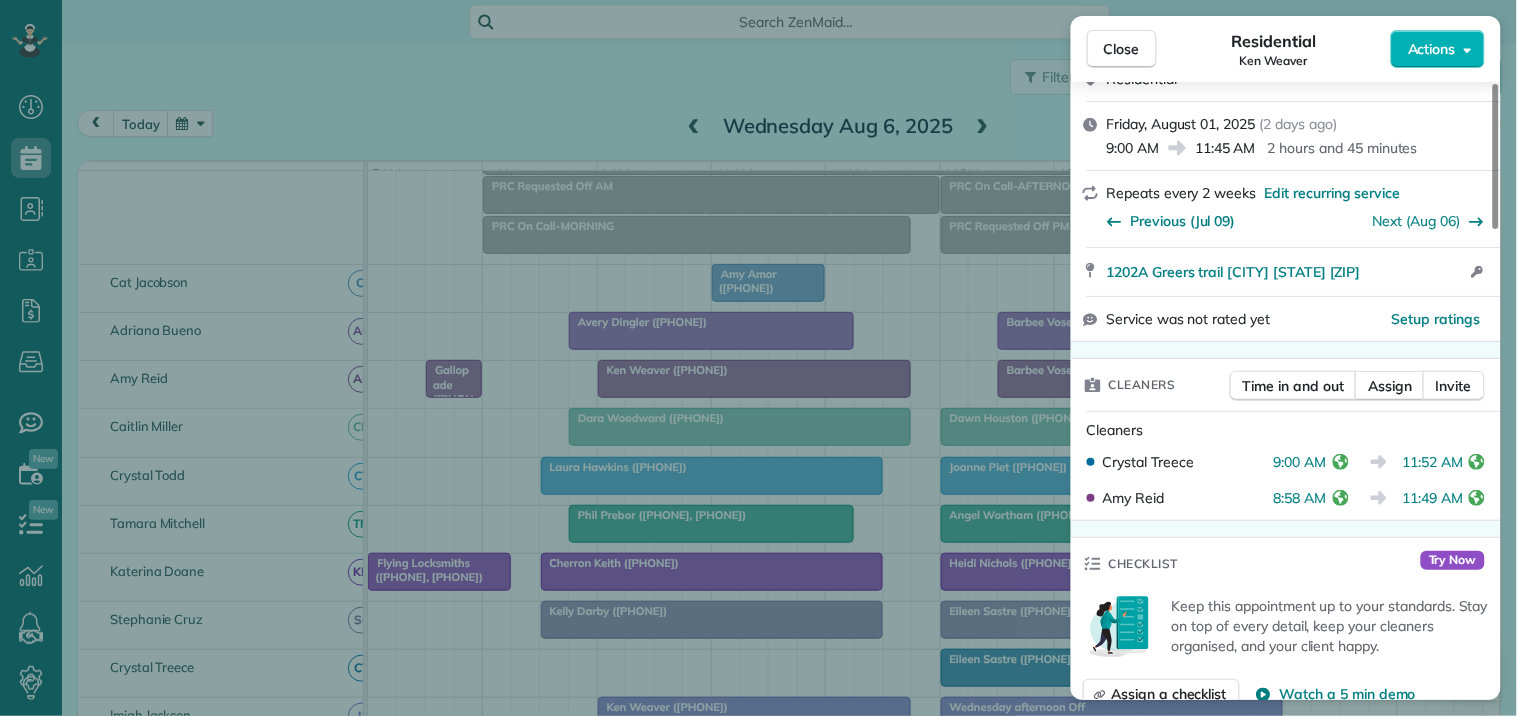 scroll, scrollTop: 0, scrollLeft: 0, axis: both 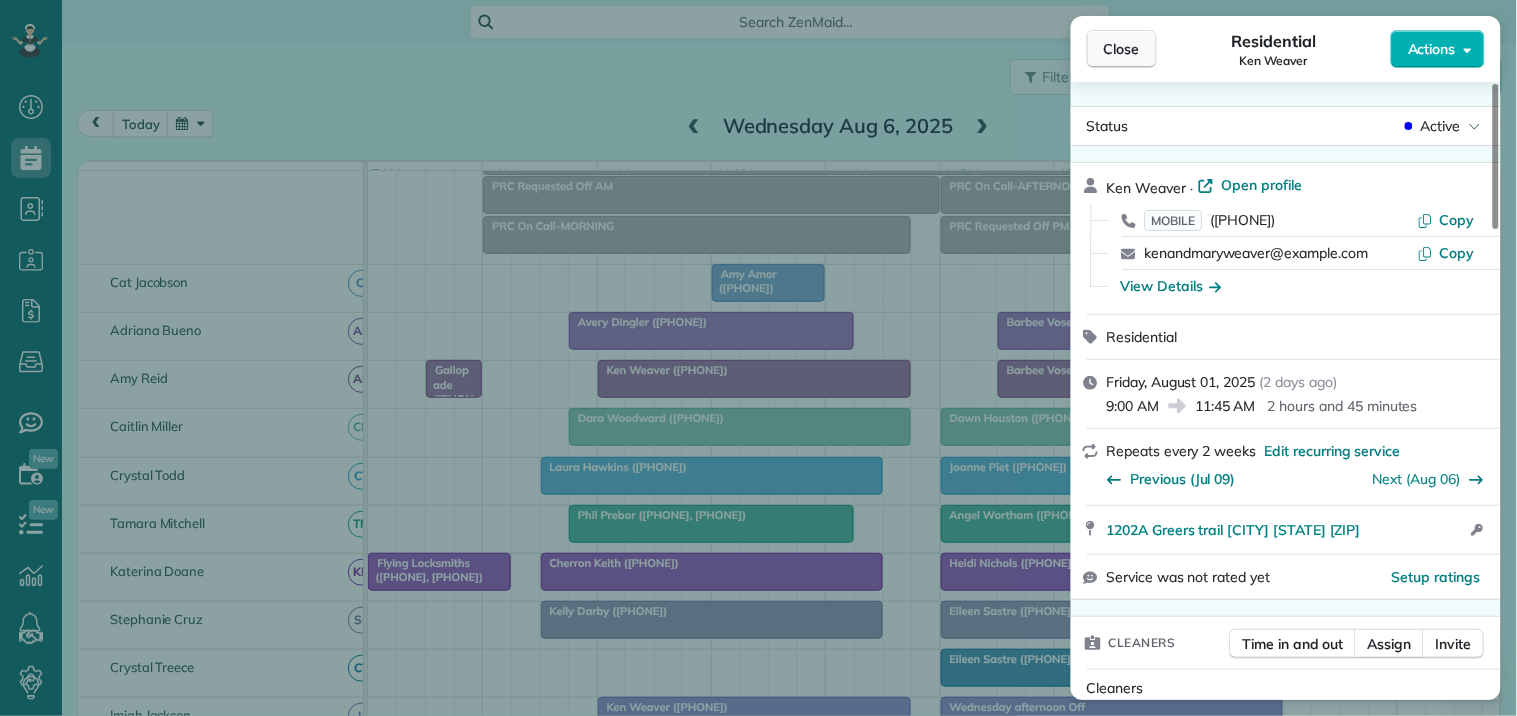 click on "Close" at bounding box center (1122, 49) 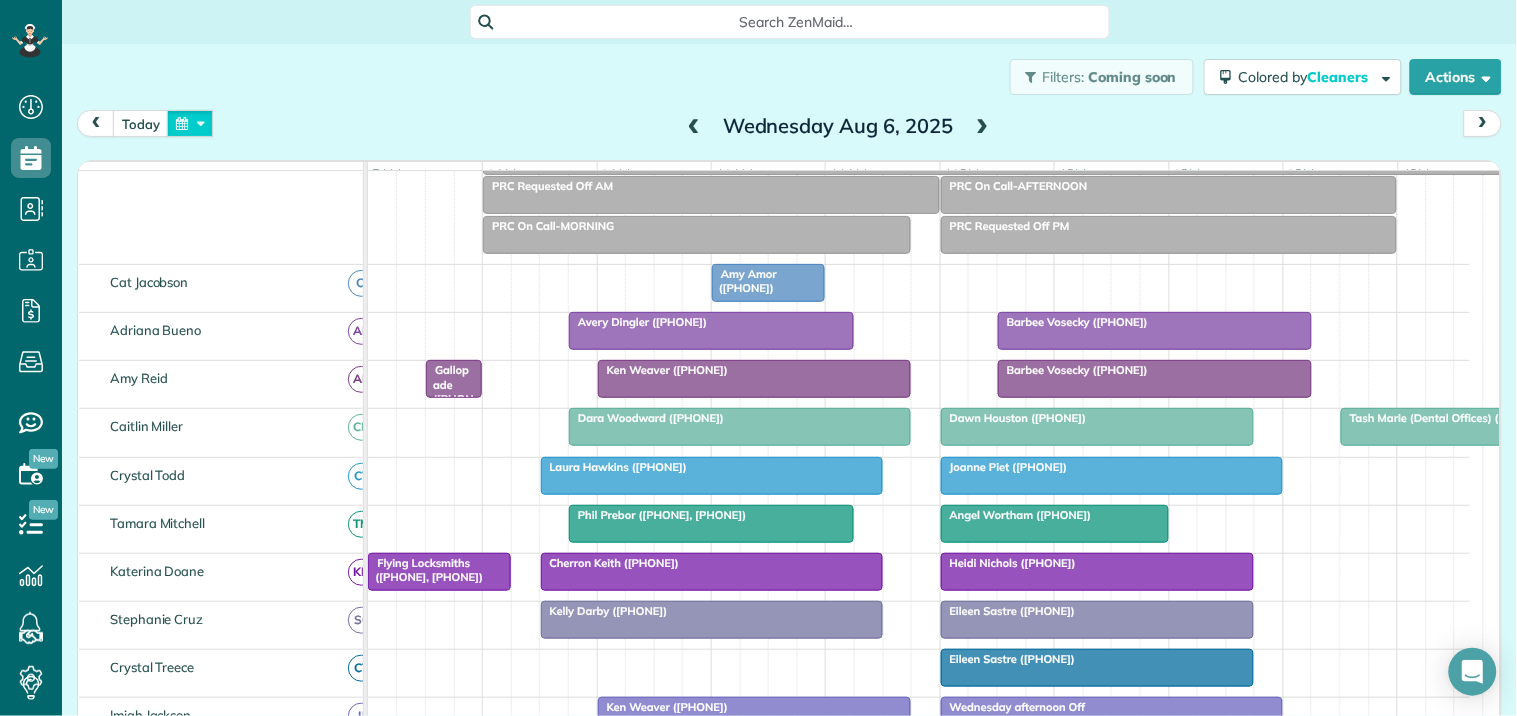 click at bounding box center (190, 123) 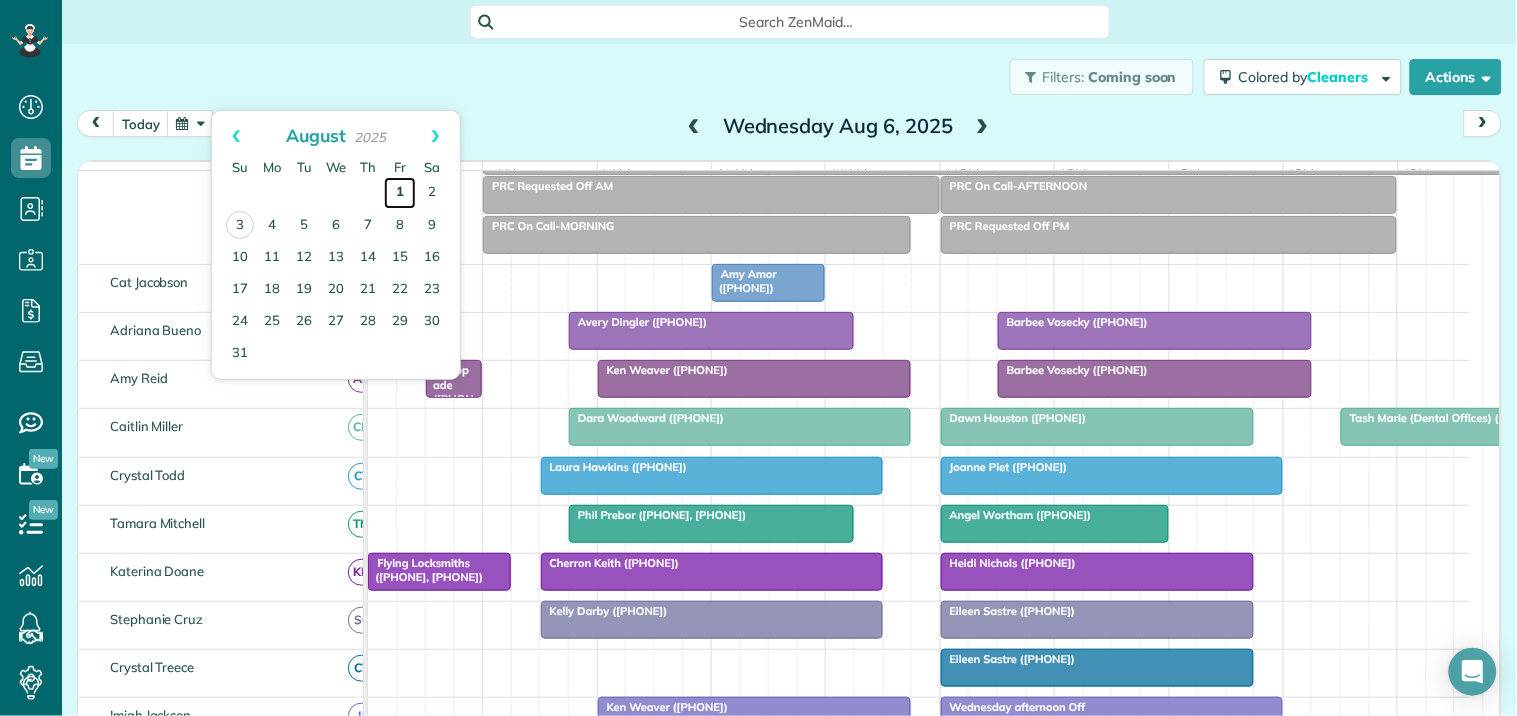 click on "1" at bounding box center [400, 193] 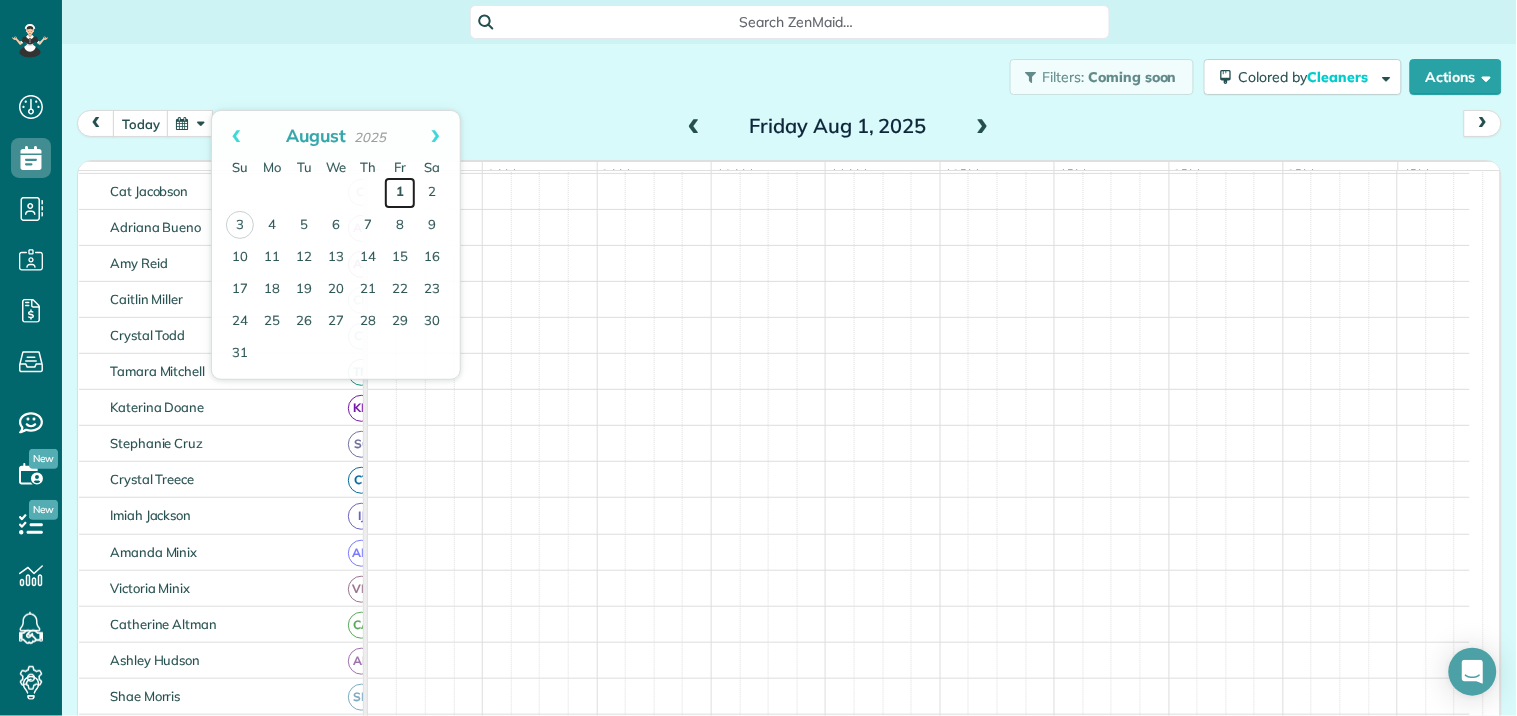 scroll, scrollTop: 20, scrollLeft: 0, axis: vertical 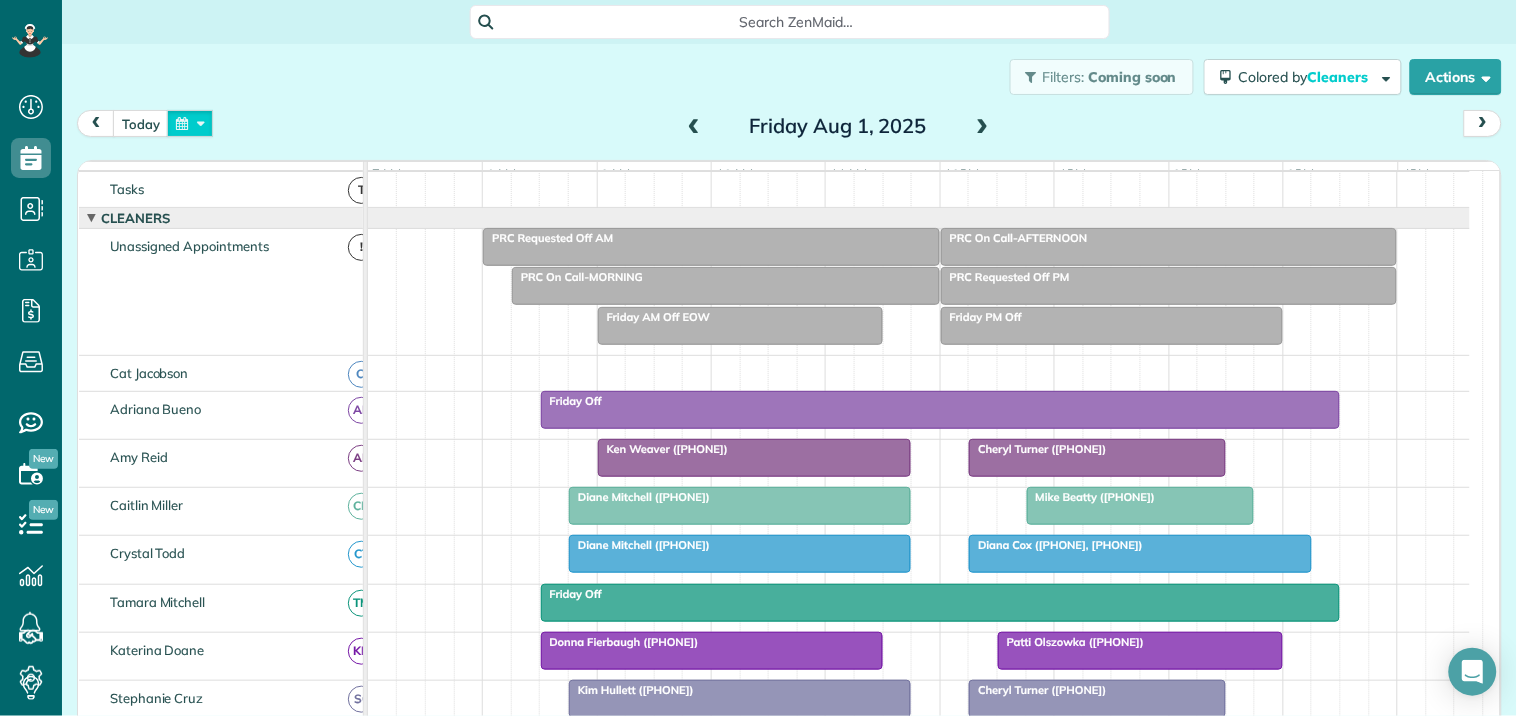click at bounding box center [190, 123] 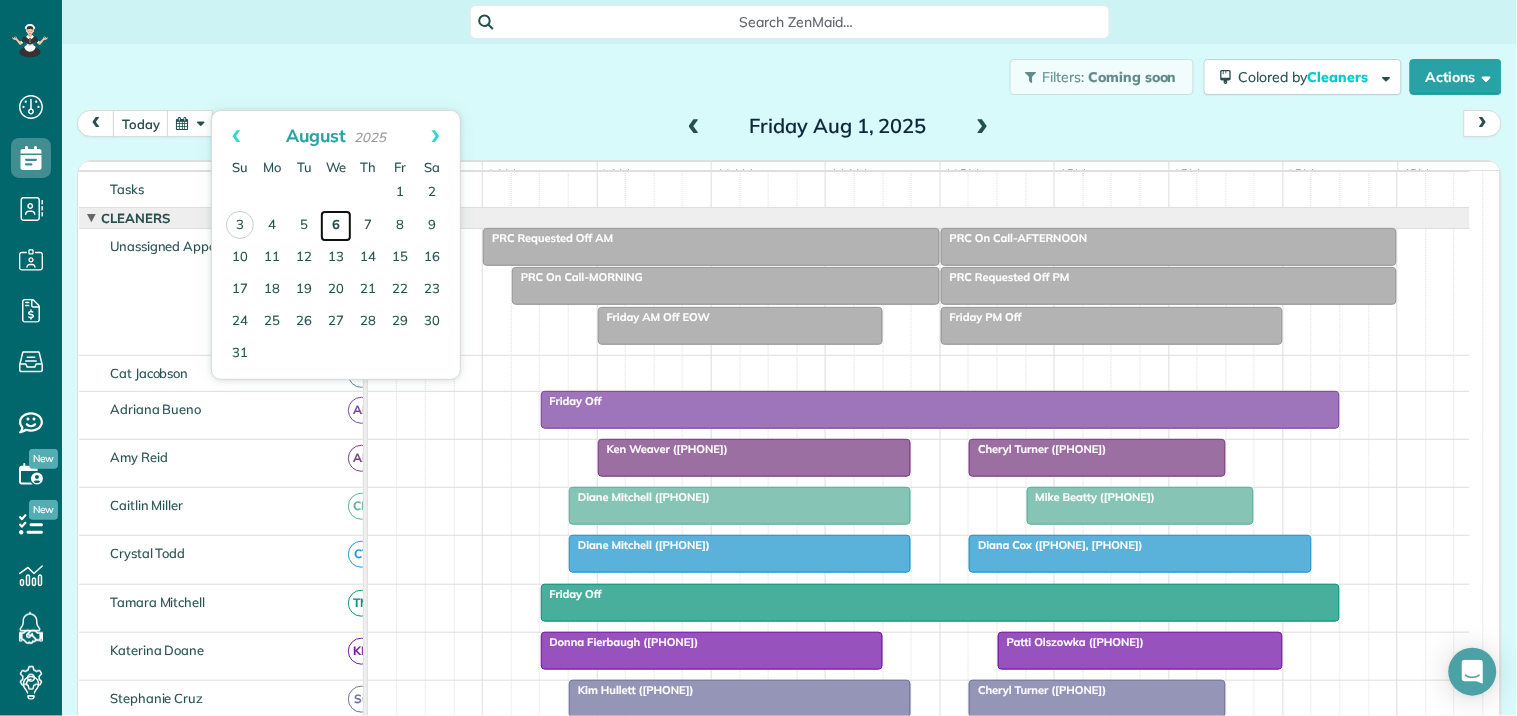 click on "6" at bounding box center [336, 226] 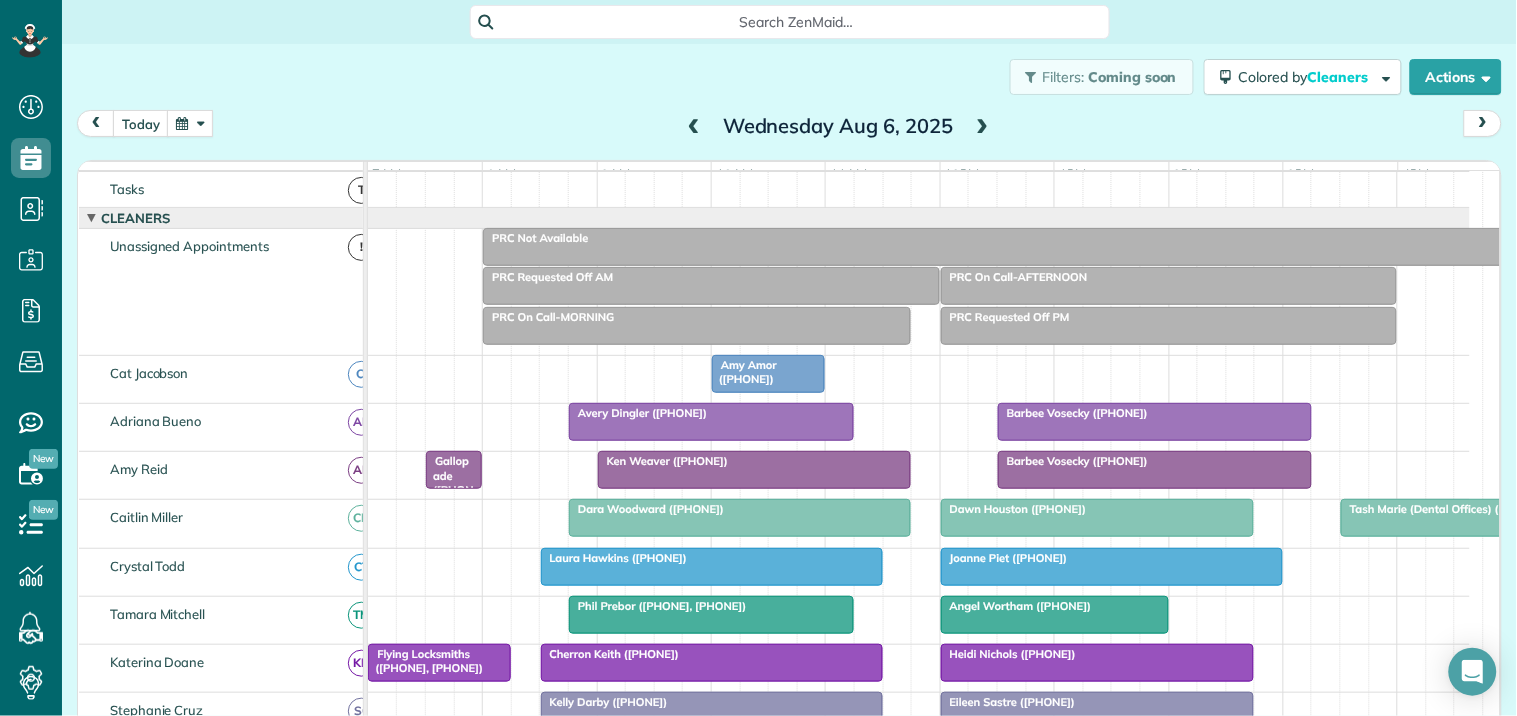 scroll, scrollTop: 404, scrollLeft: 0, axis: vertical 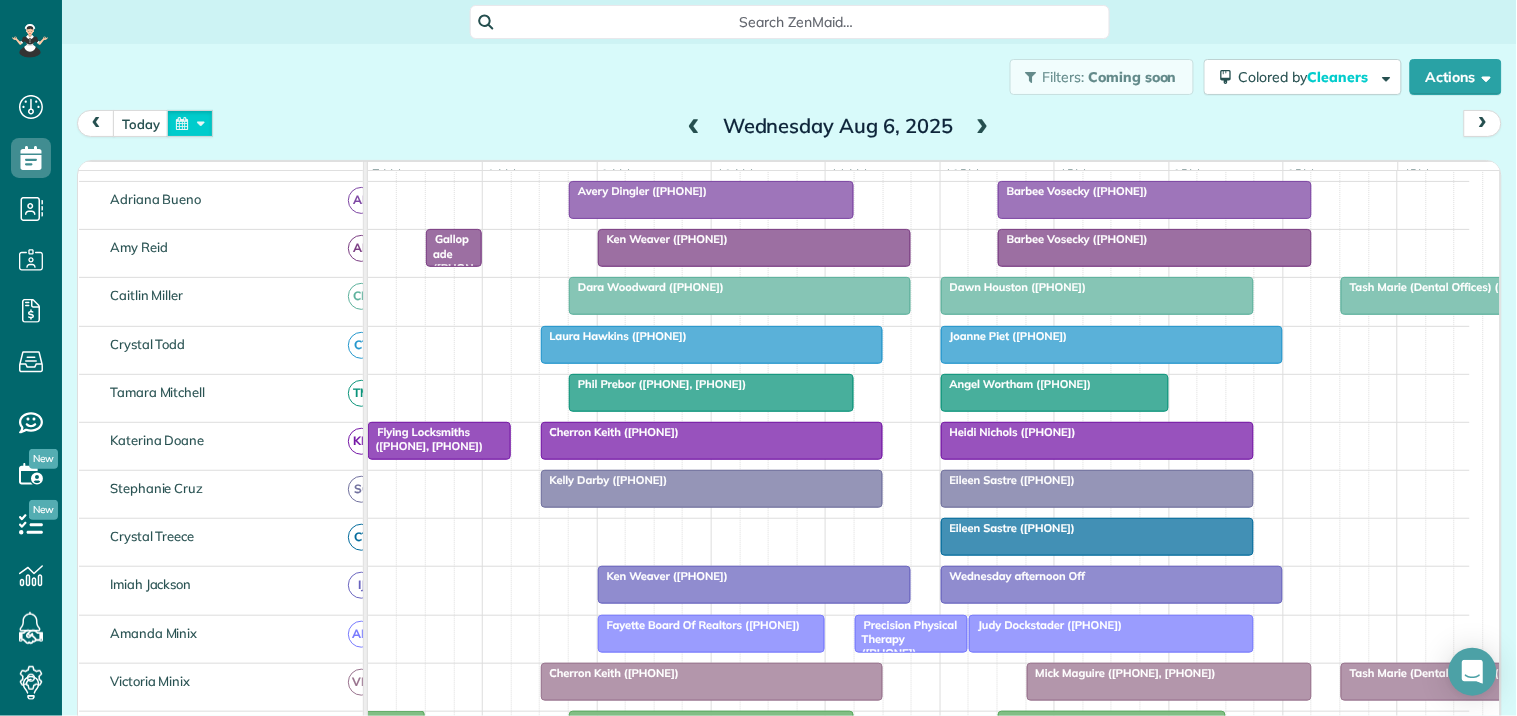 click at bounding box center (190, 123) 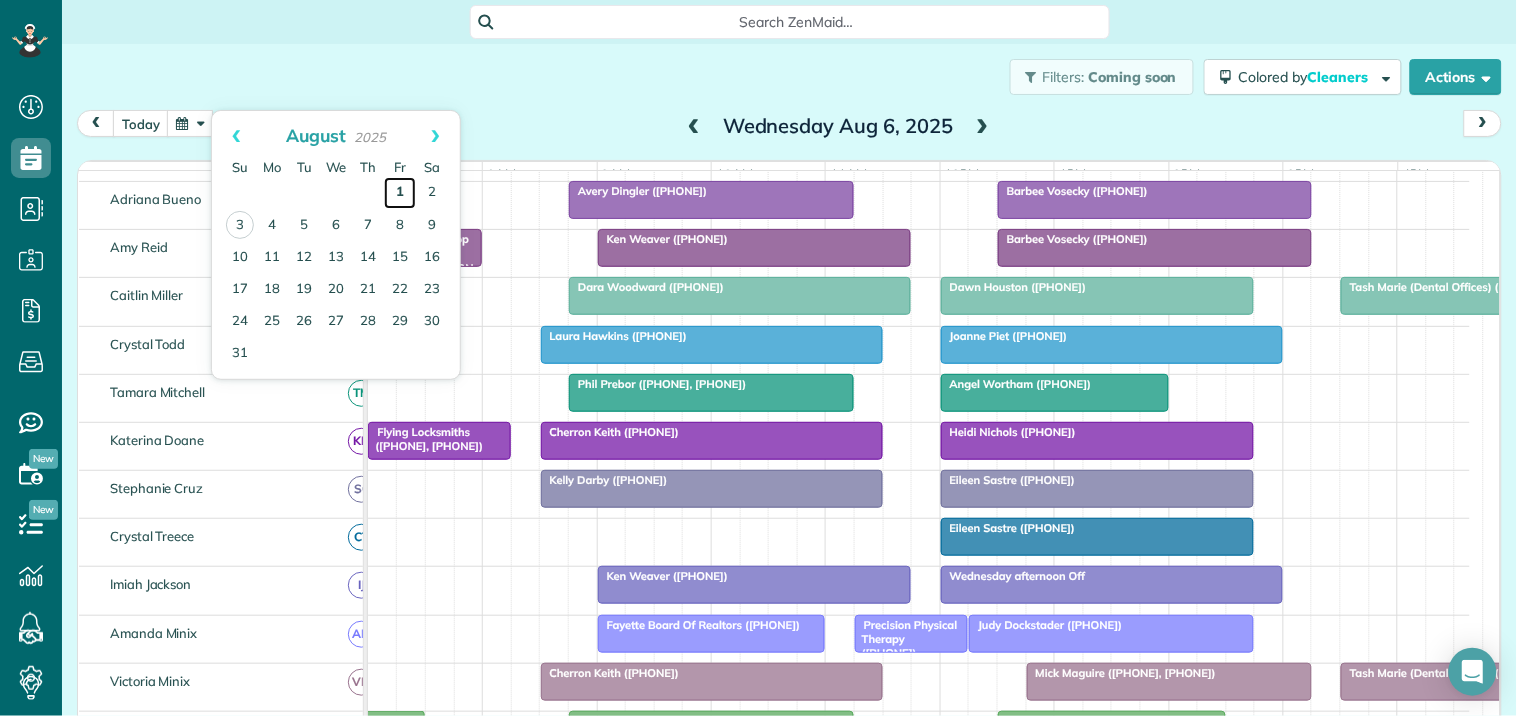 click on "1" at bounding box center [400, 193] 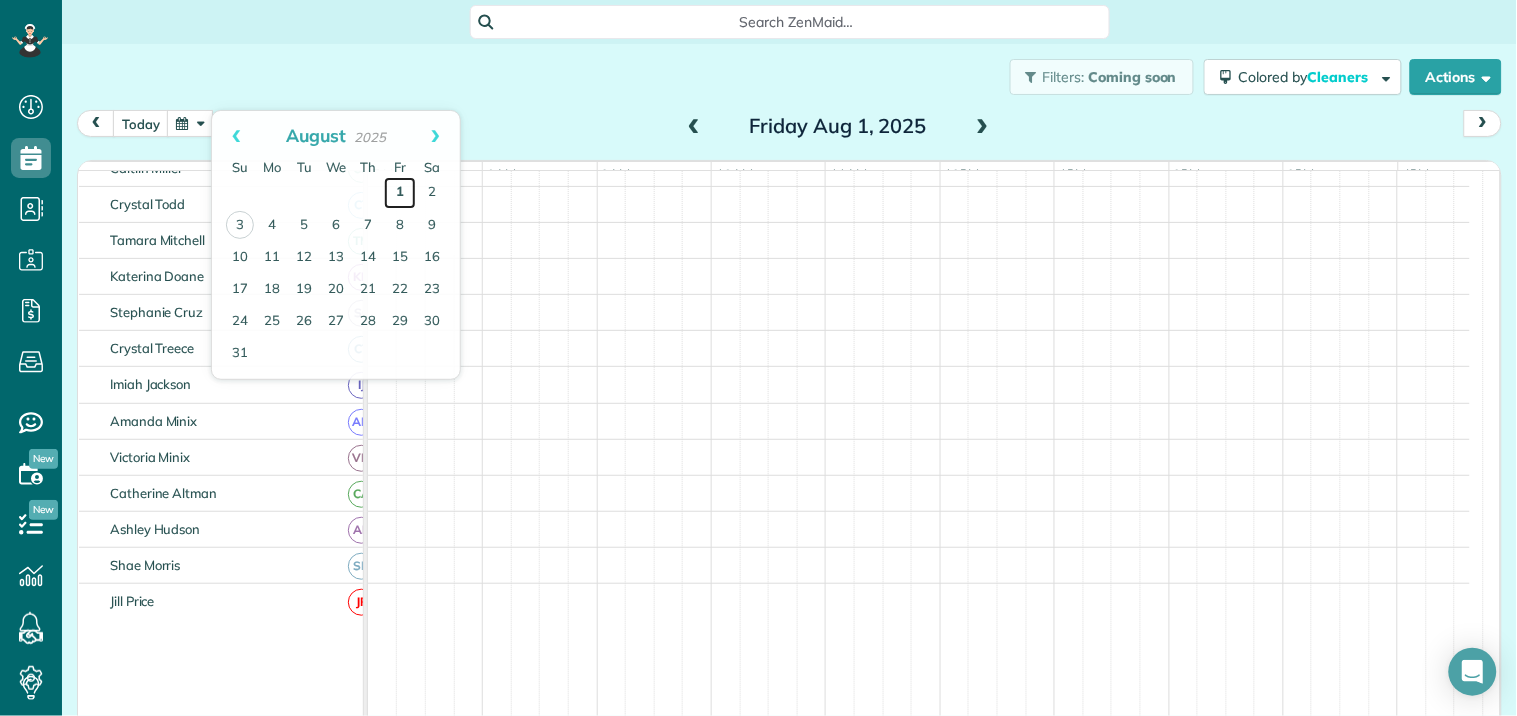 scroll, scrollTop: 140, scrollLeft: 0, axis: vertical 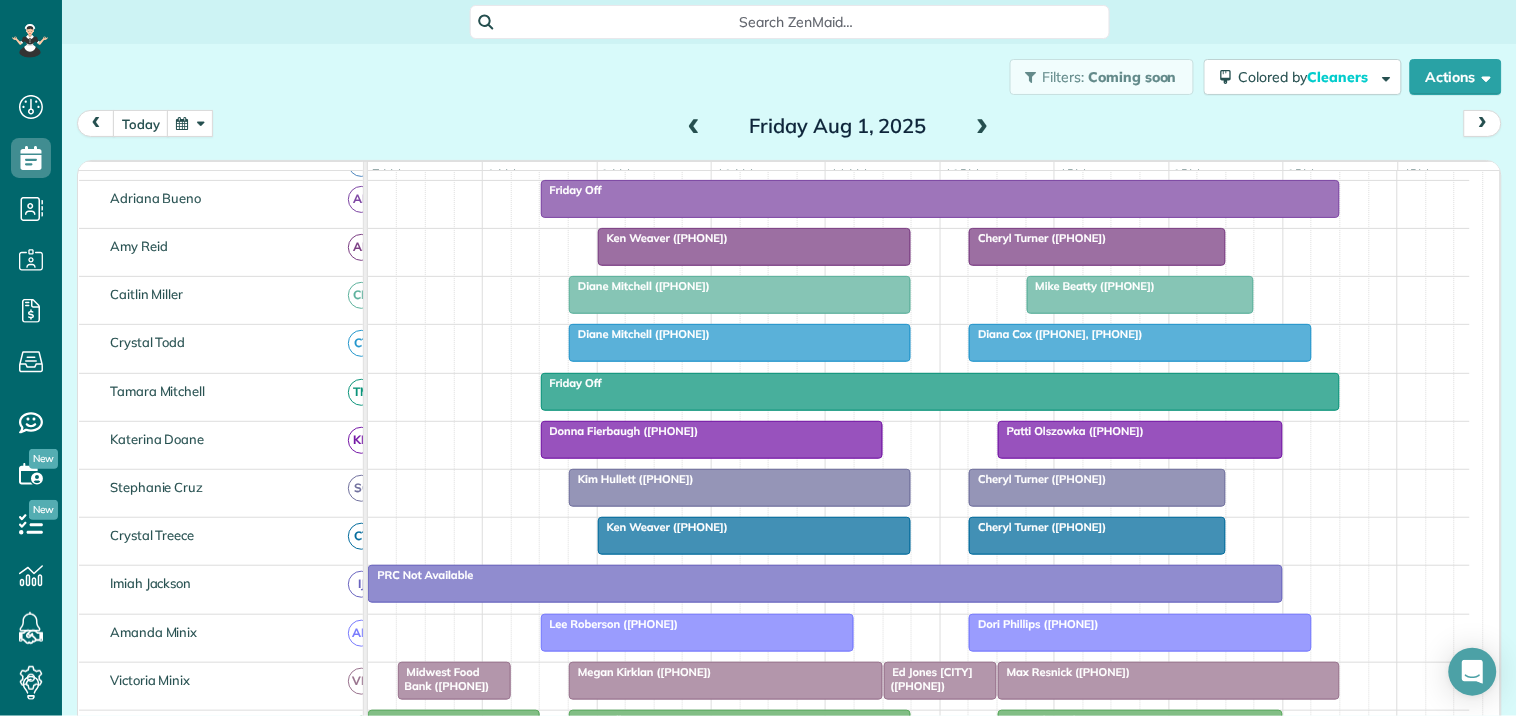 click on "Ken Weaver (+17707316097)" at bounding box center [663, 238] 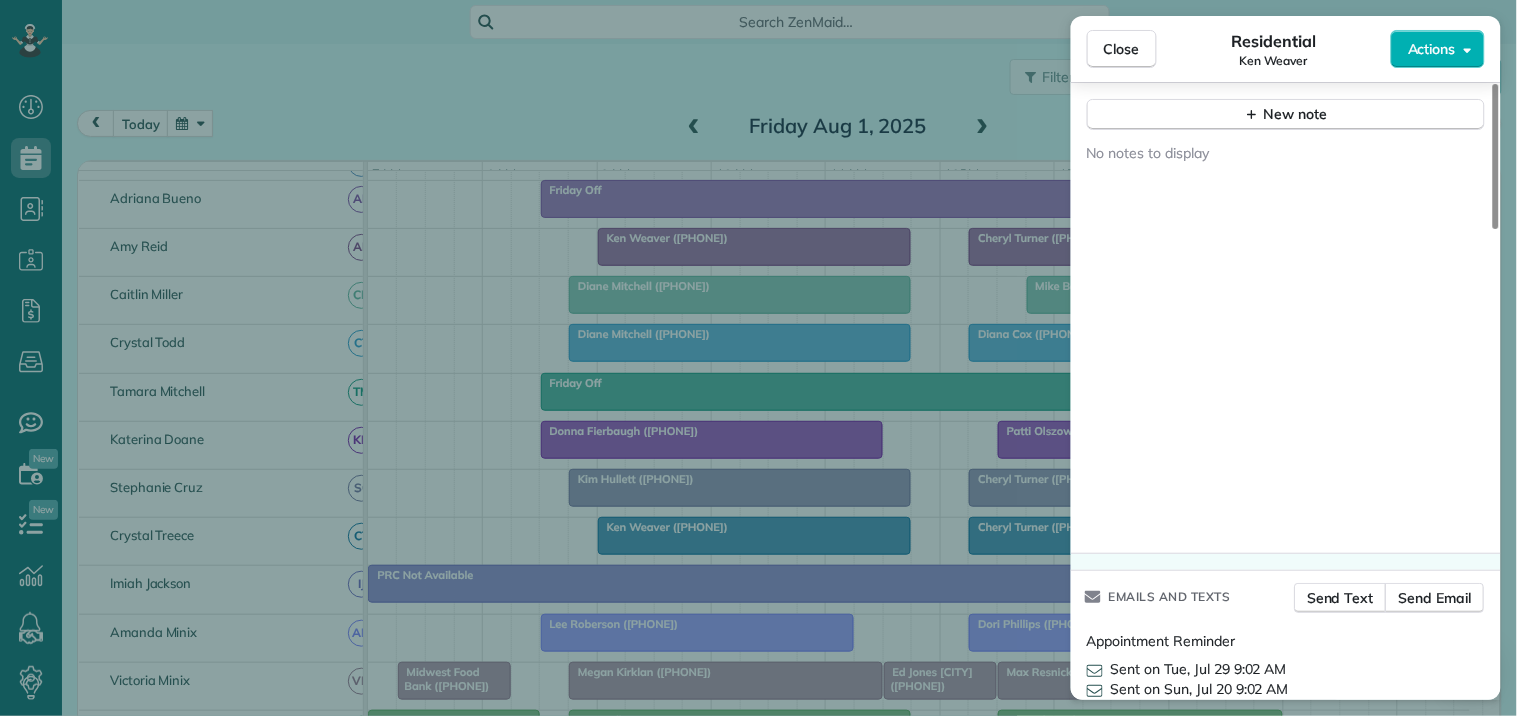 scroll, scrollTop: 2002, scrollLeft: 0, axis: vertical 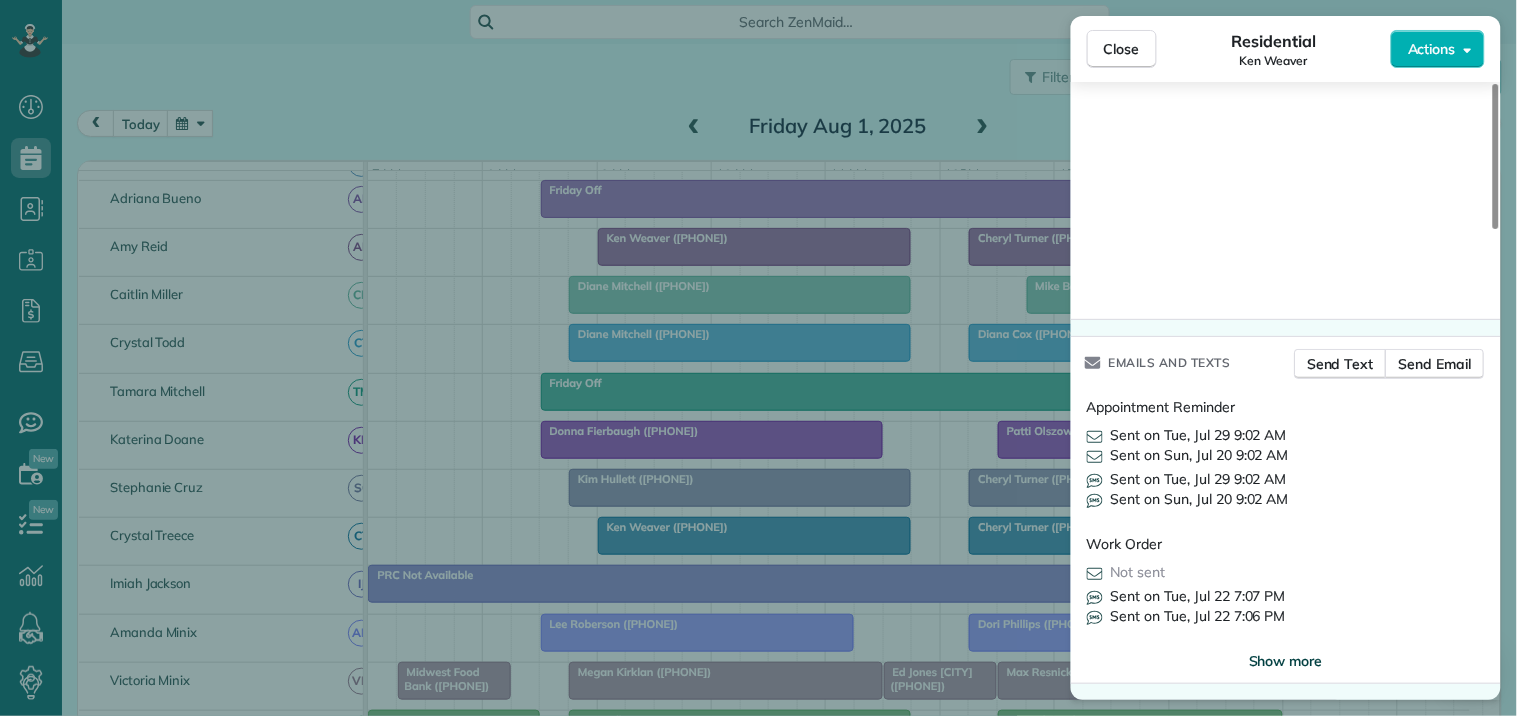 click on "Show more" at bounding box center [1286, 661] 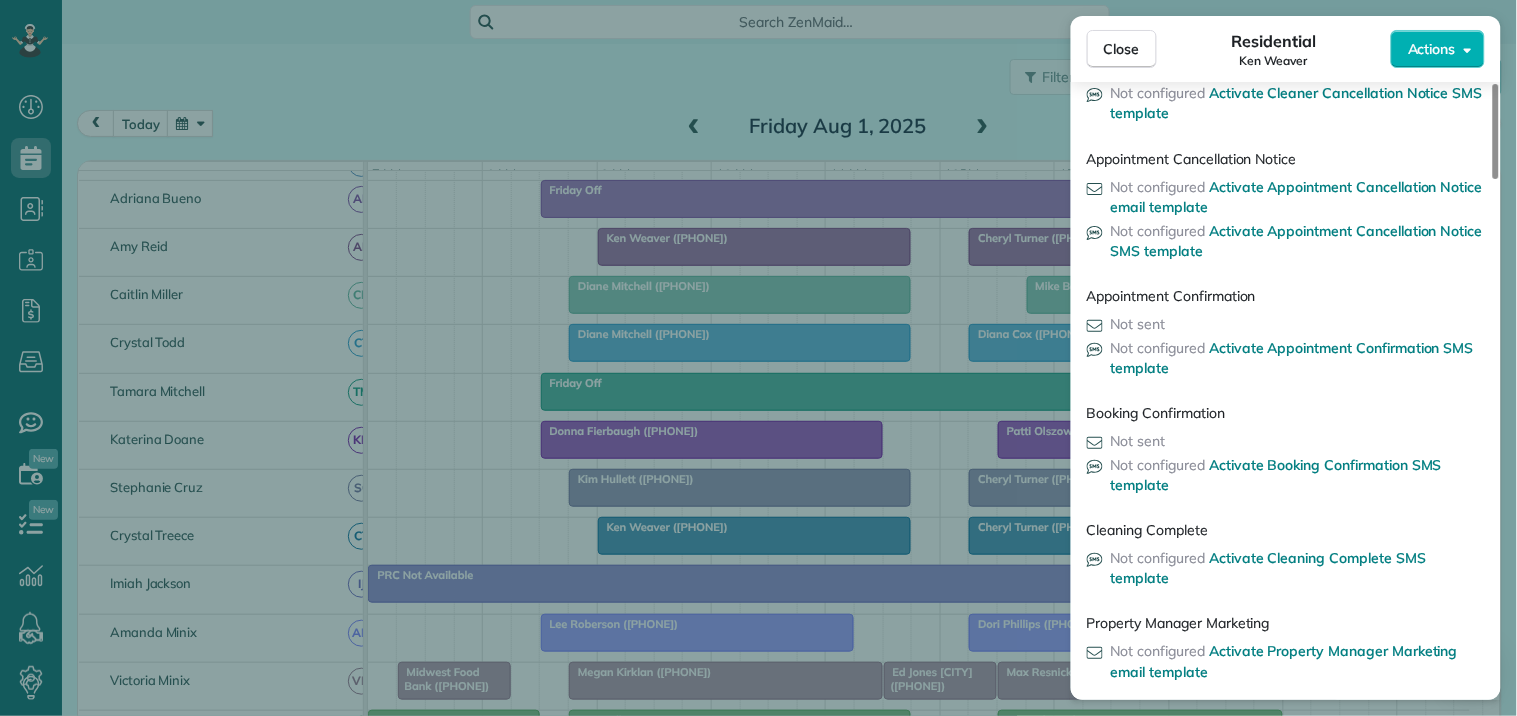 scroll, scrollTop: 3316, scrollLeft: 0, axis: vertical 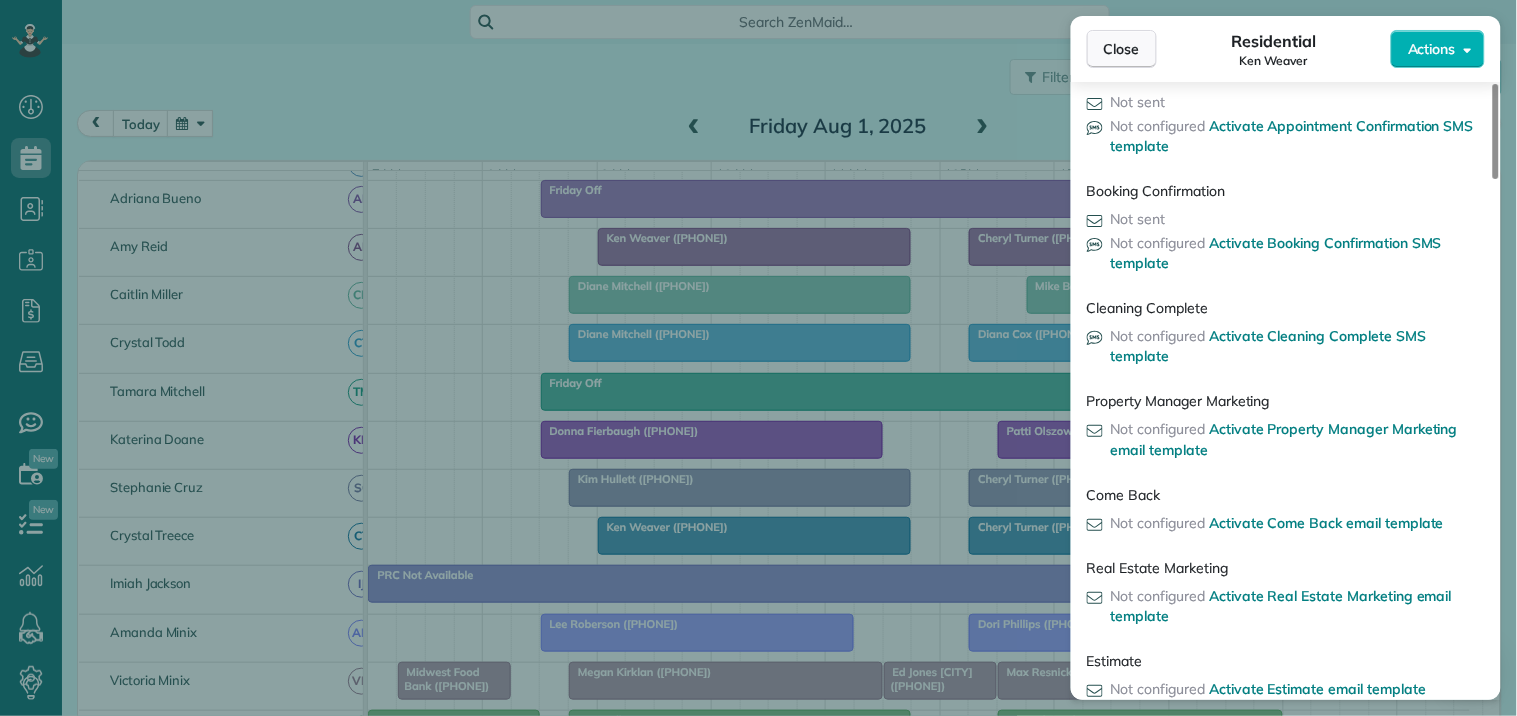 click on "Close" at bounding box center (1122, 49) 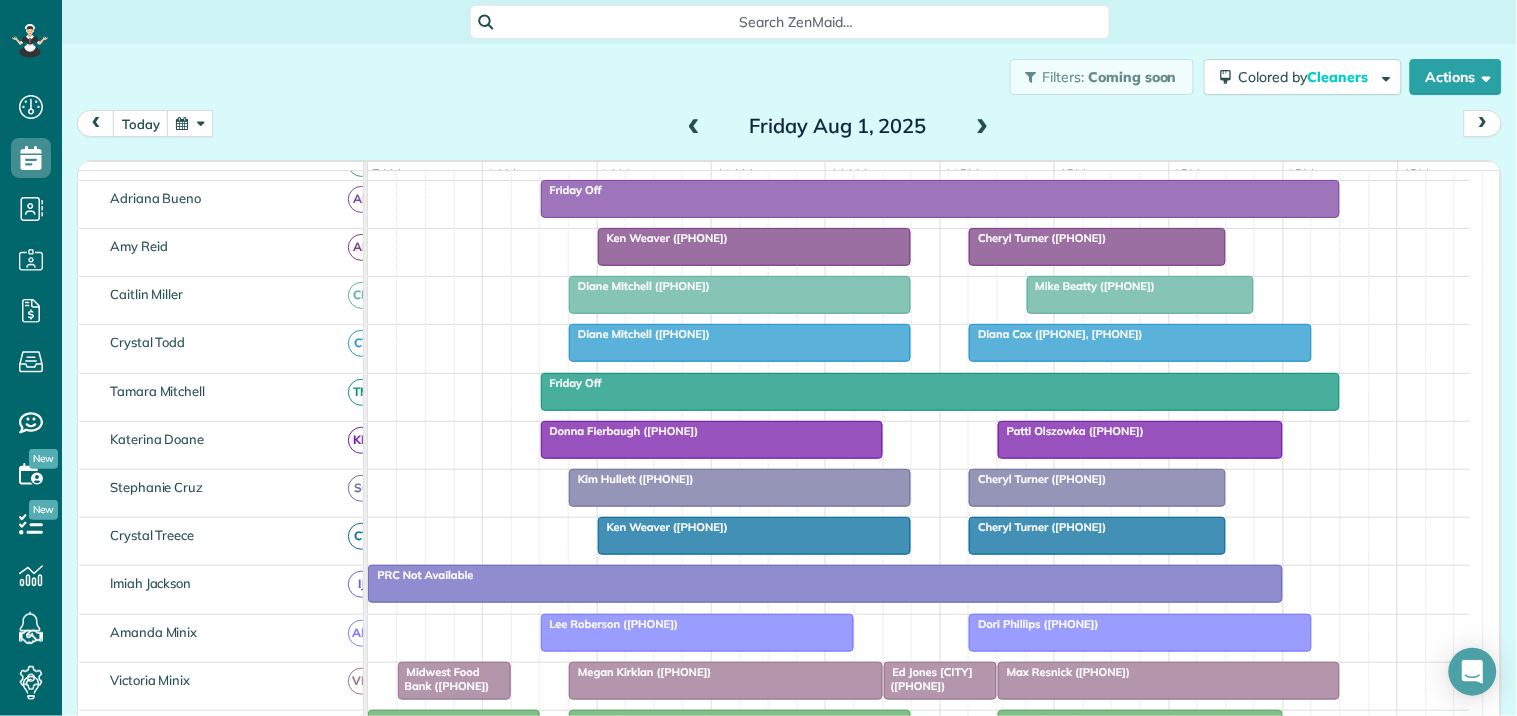 click on "Filters:   Coming soon
Colored by  Cleaners
Color by Cleaner
Color by Team
Color by Status
Color by Recurrence
Color by Paid/Unpaid
Filters  Default
Schedule Changes
Actions
Create Appointment
Create Task
Clock In/Out
Send Work Orders
Print Route Sheets
Today's Emails/Texts
Export data.." at bounding box center (789, 77) 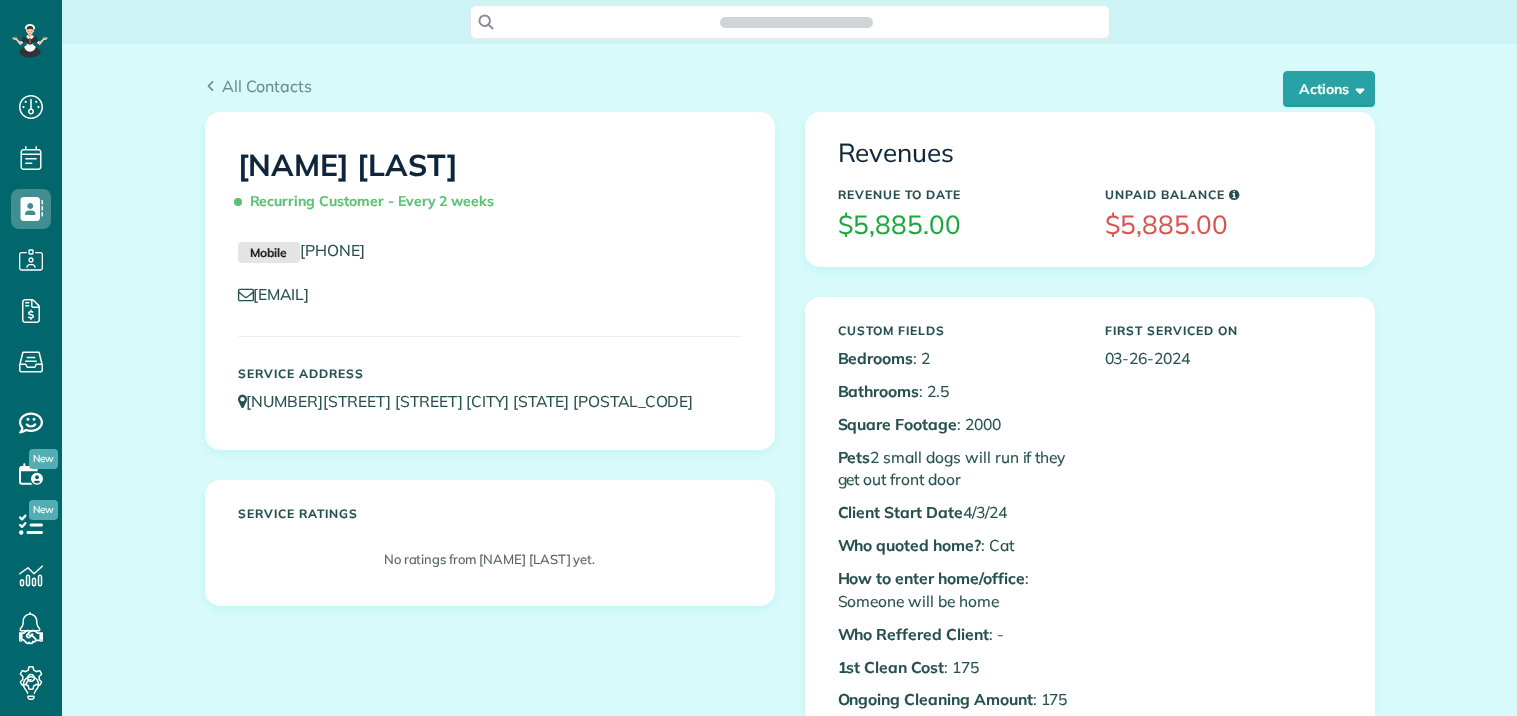 scroll, scrollTop: 0, scrollLeft: 0, axis: both 